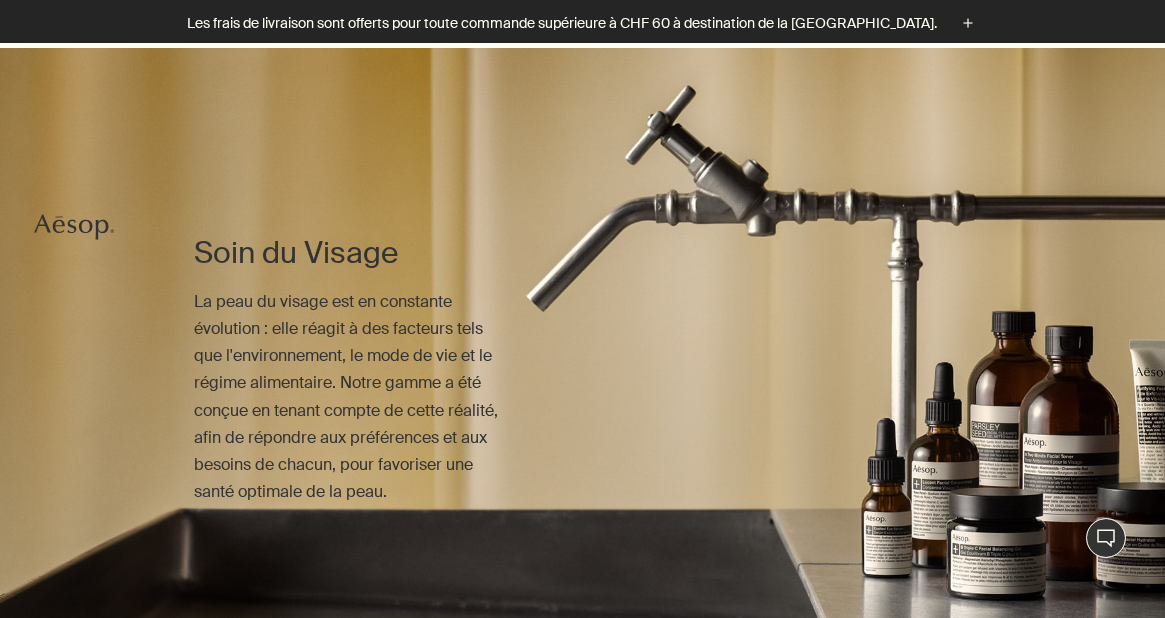 scroll, scrollTop: 738, scrollLeft: 0, axis: vertical 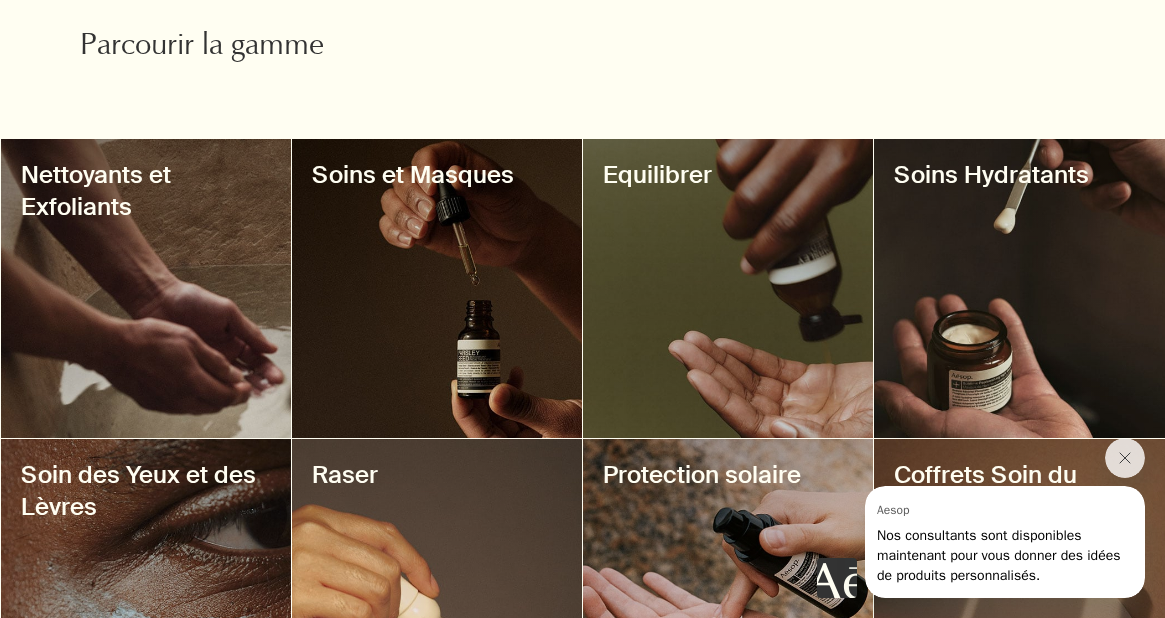 click at bounding box center (1019, 288) 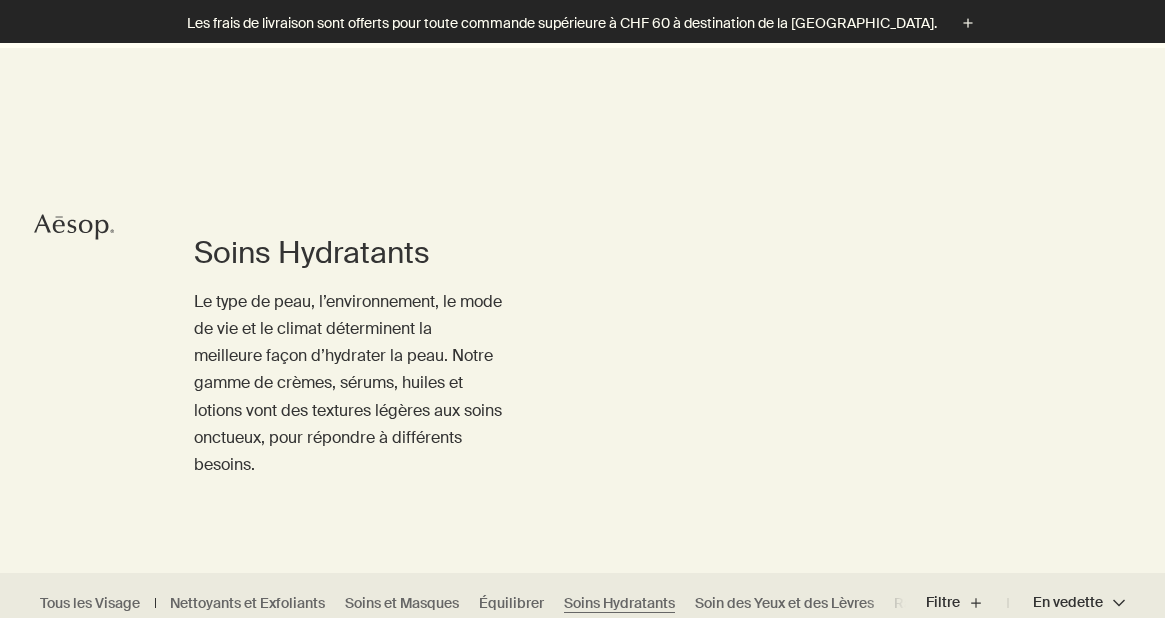 scroll, scrollTop: 555, scrollLeft: 0, axis: vertical 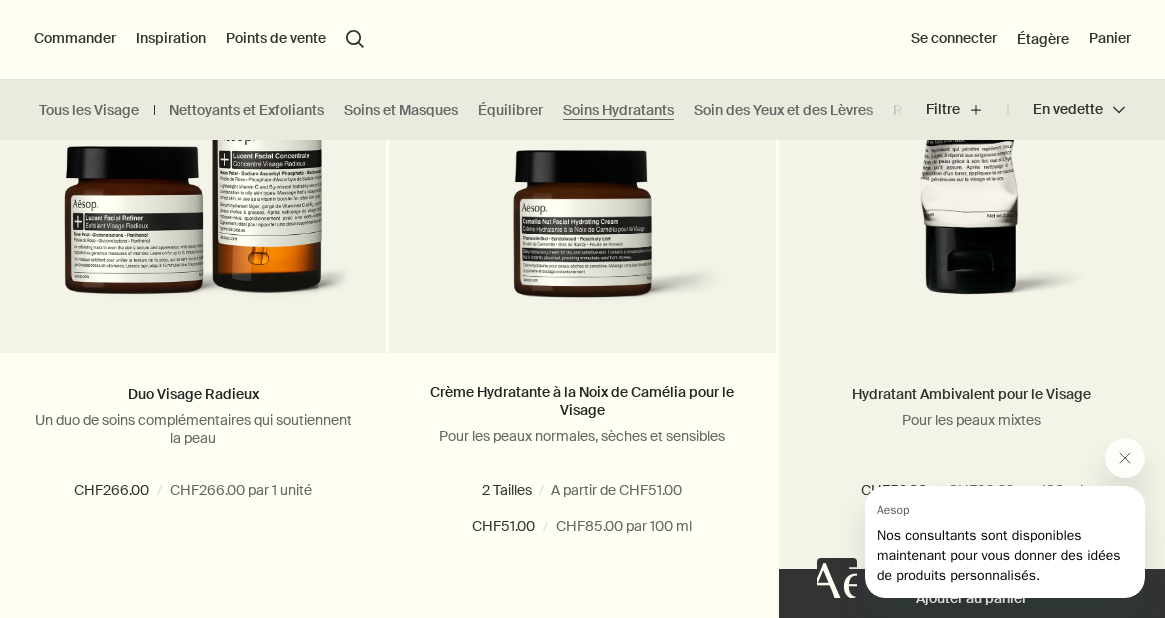 click on "Hydratant Ambivalent pour le Visage" at bounding box center [971, 394] 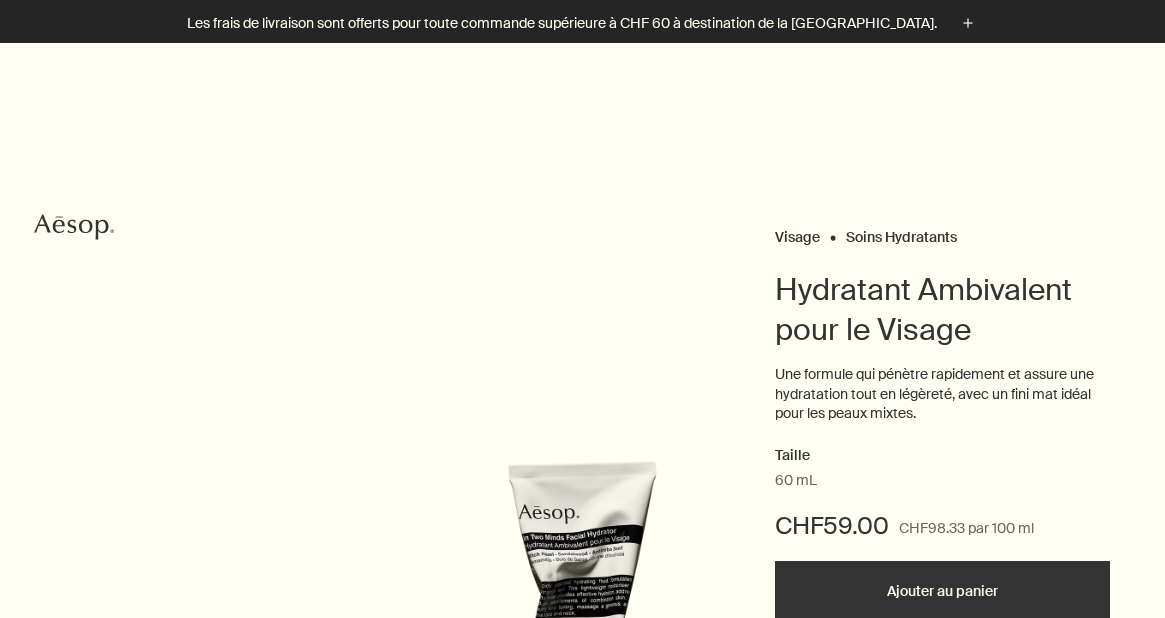 scroll, scrollTop: 950, scrollLeft: 0, axis: vertical 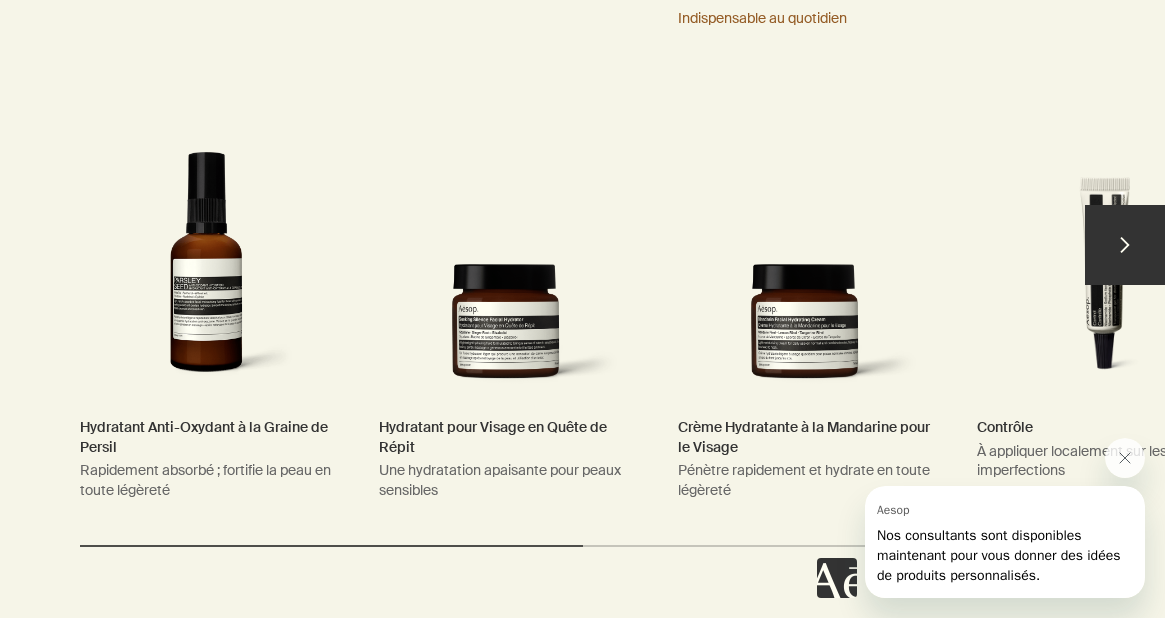 click on "chevron" at bounding box center [1125, 245] 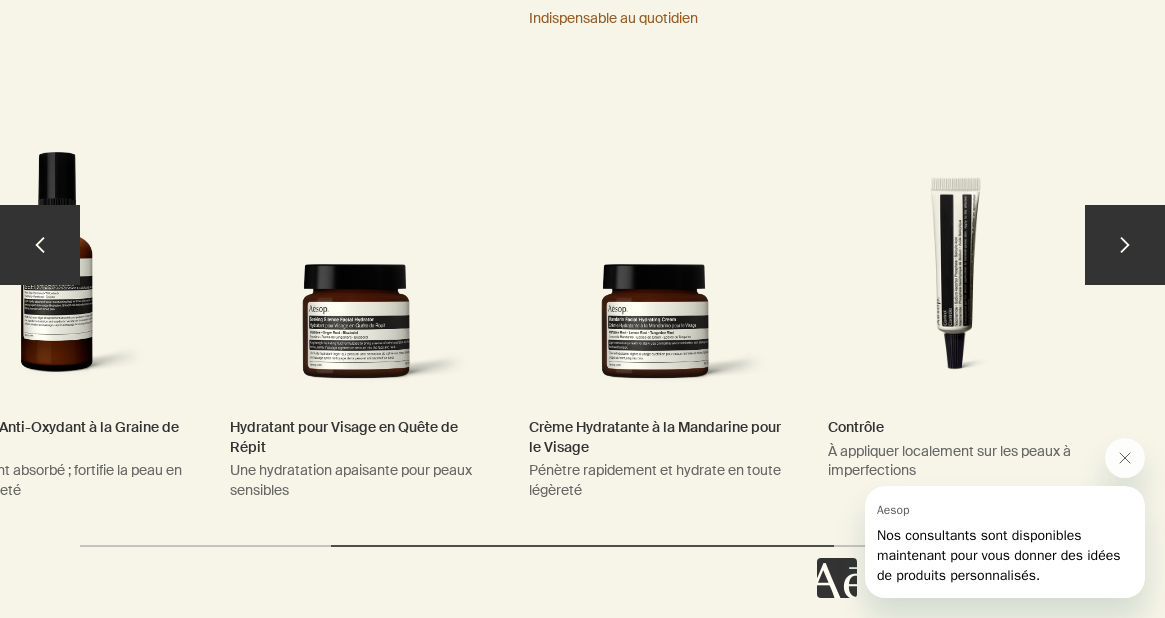 click on "Crème Hydratante à la Mandarine pour le Visage Pénètre rapidement et hydrate en toute légèreté Indispensable au quotidien" at bounding box center (655, 254) 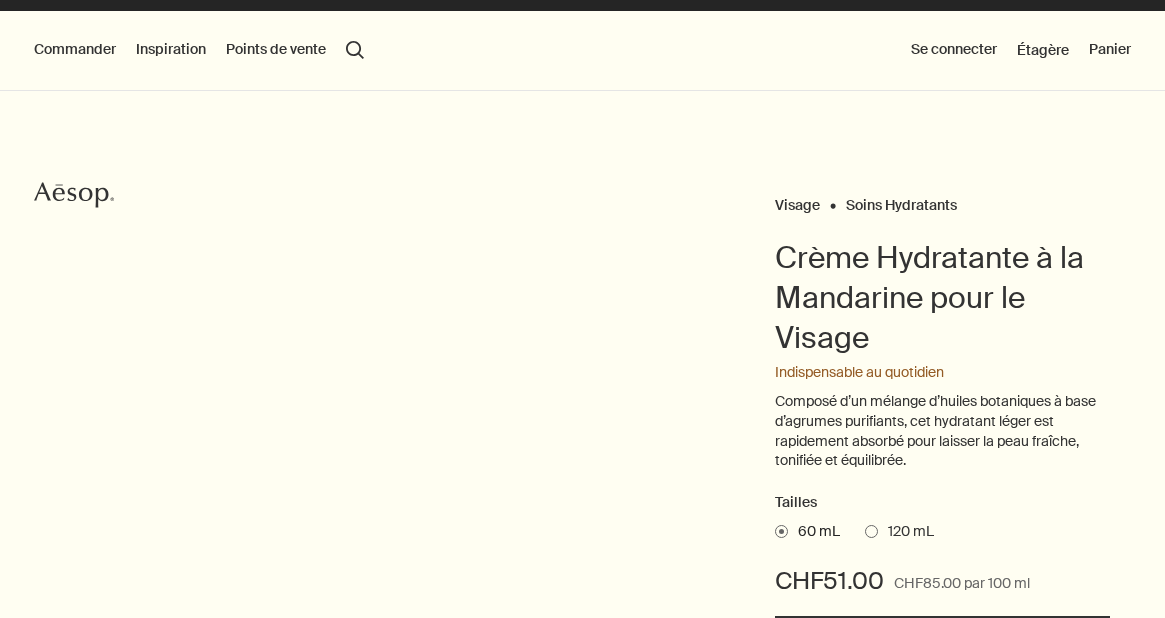 scroll, scrollTop: 32, scrollLeft: 0, axis: vertical 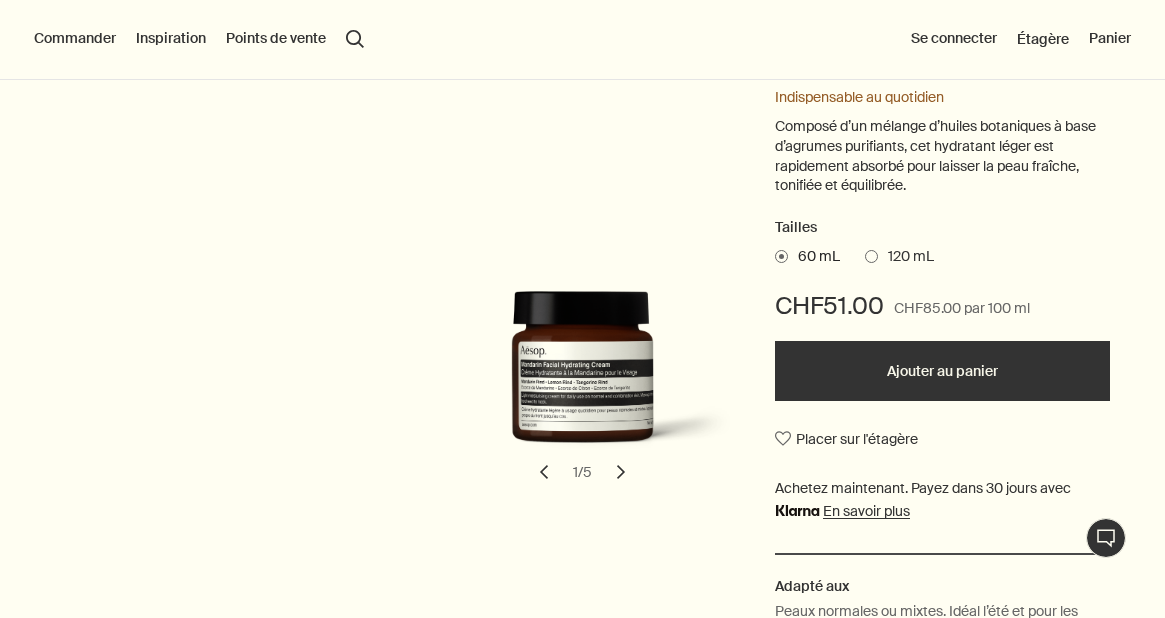click on "120 mL" at bounding box center (906, 257) 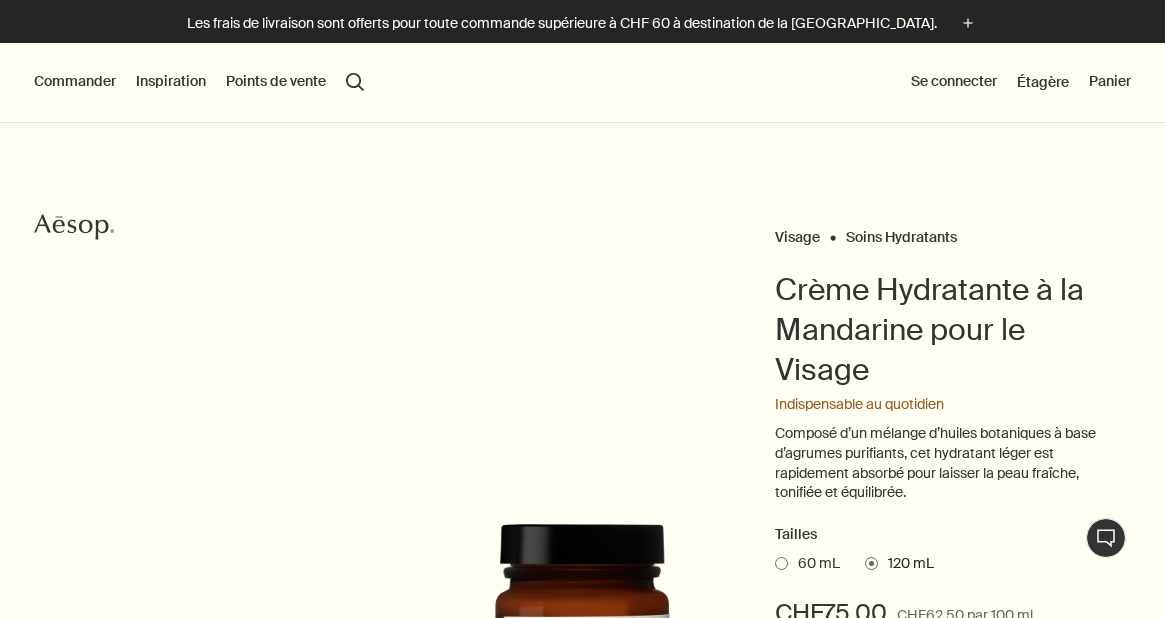 scroll, scrollTop: 0, scrollLeft: 0, axis: both 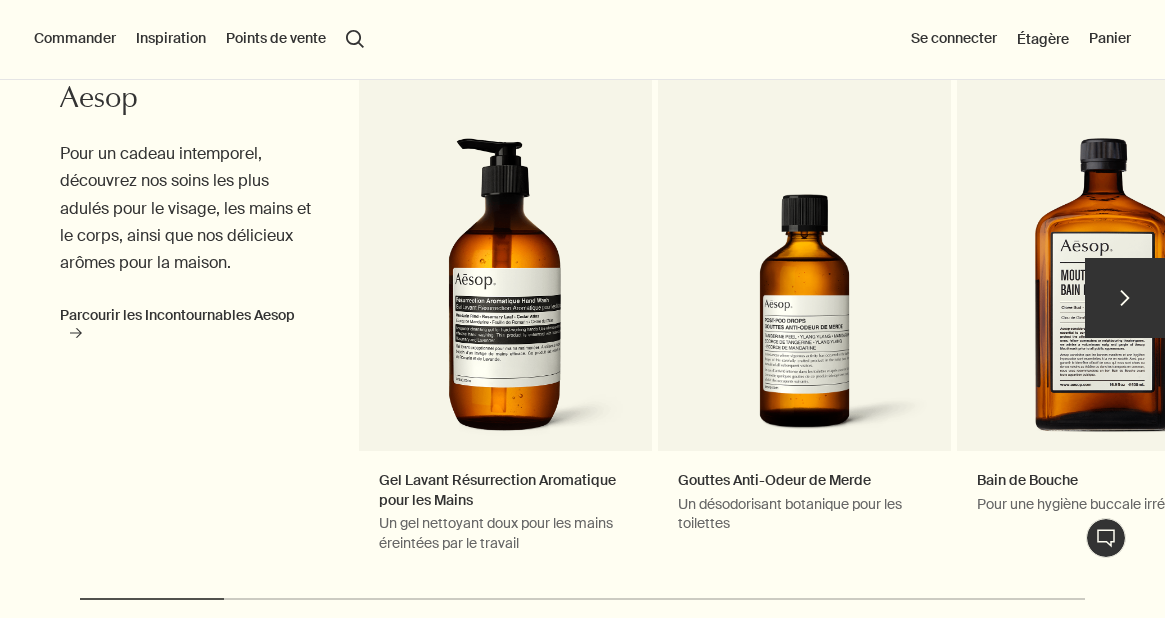 click on "chevron" at bounding box center [1125, 298] 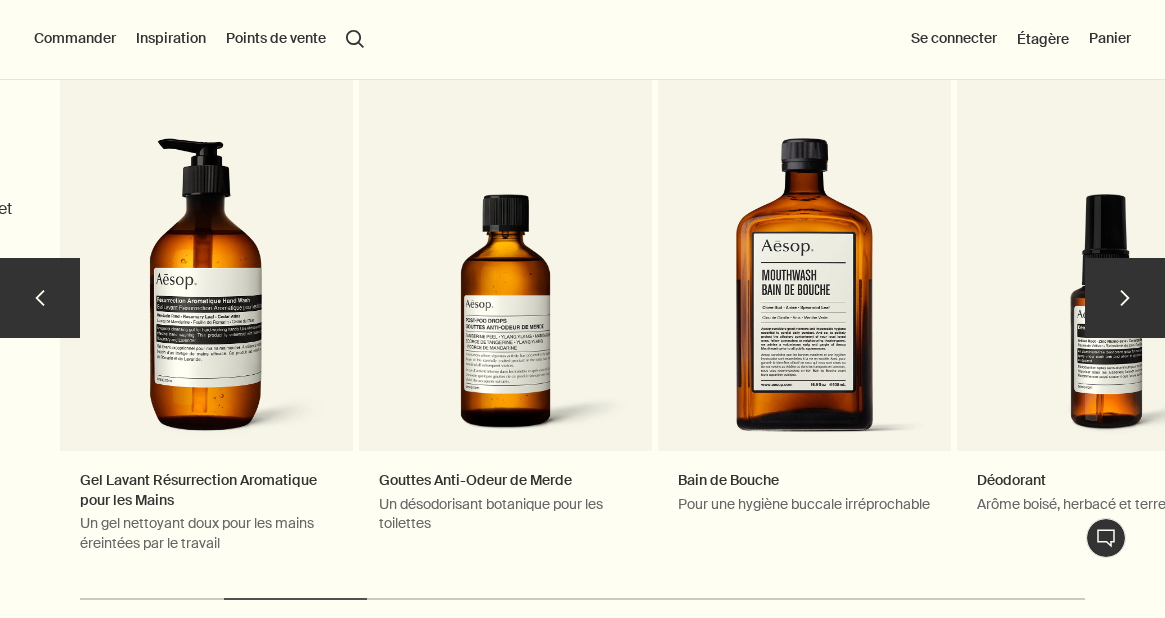 click on "chevron" at bounding box center (1125, 298) 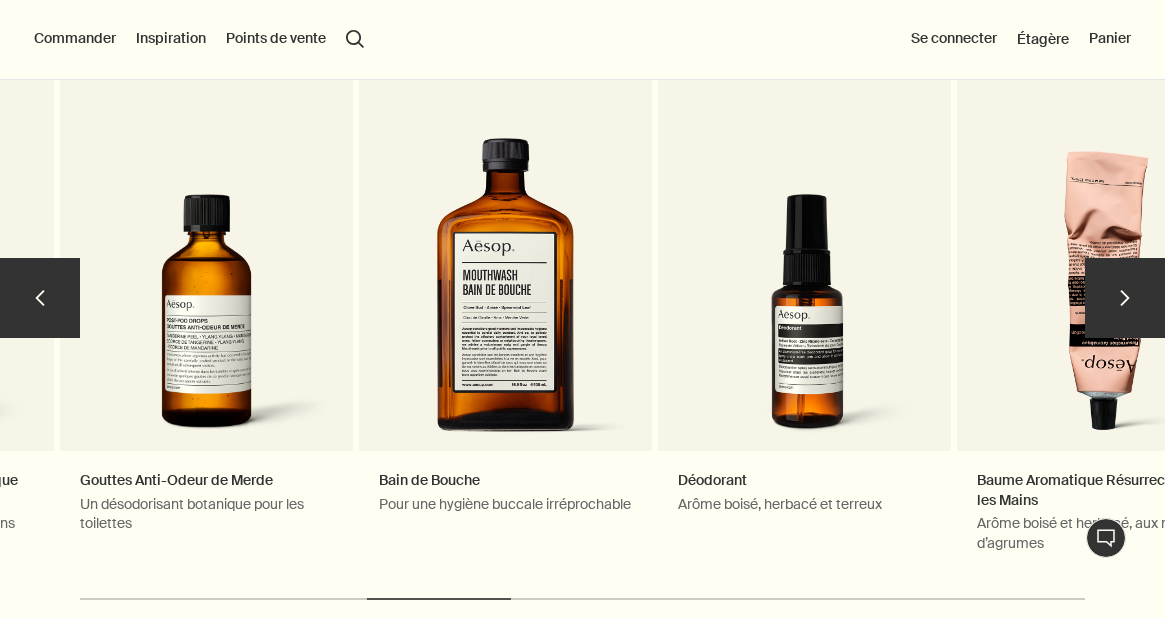 click on "chevron" at bounding box center [1125, 298] 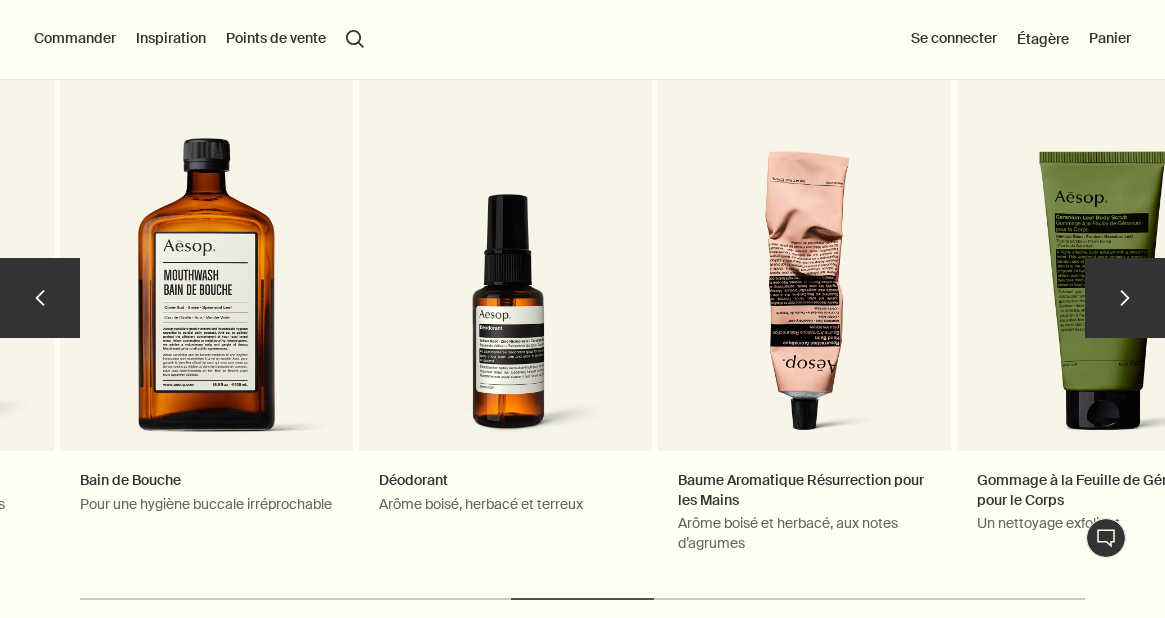 click on "chevron" at bounding box center [1125, 298] 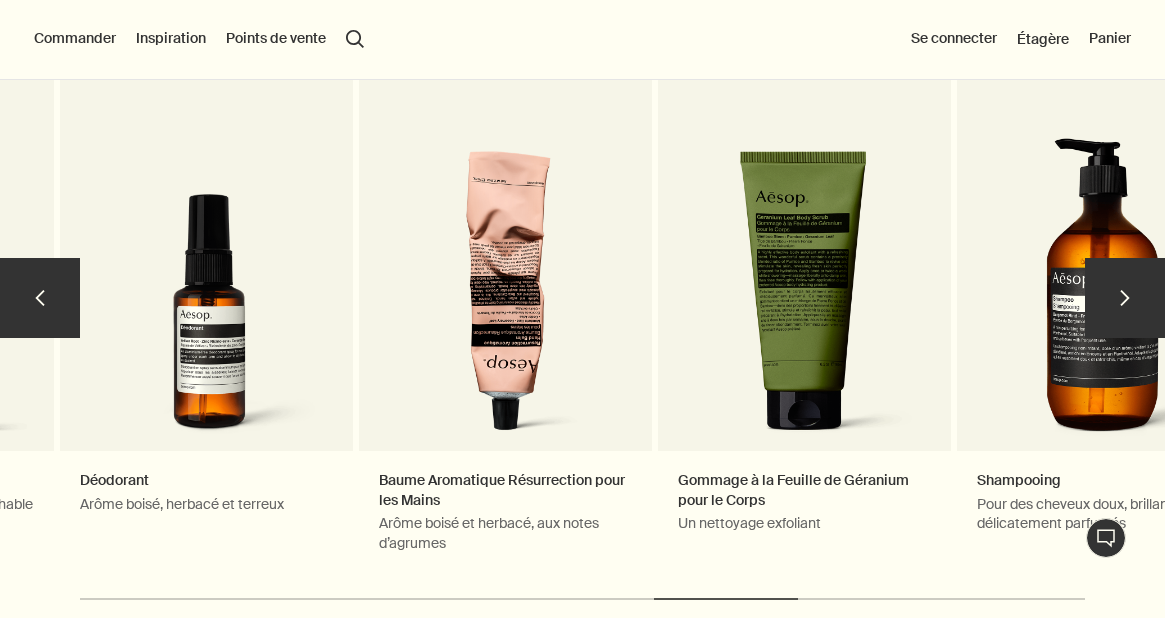 click on "chevron" at bounding box center (1125, 298) 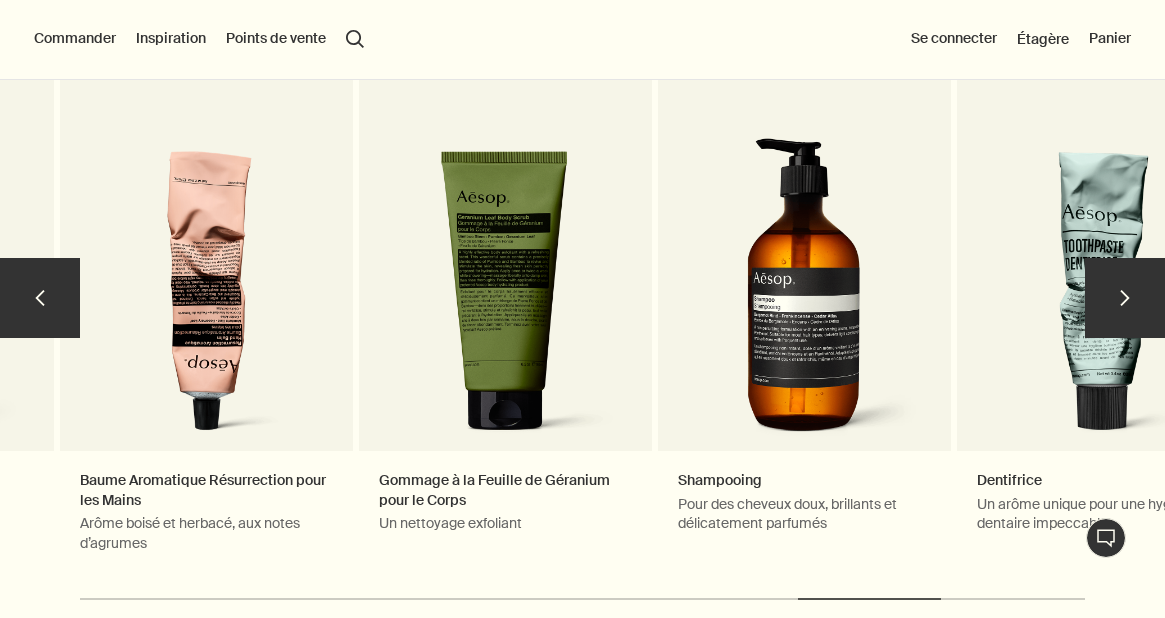 click on "chevron" at bounding box center [1125, 298] 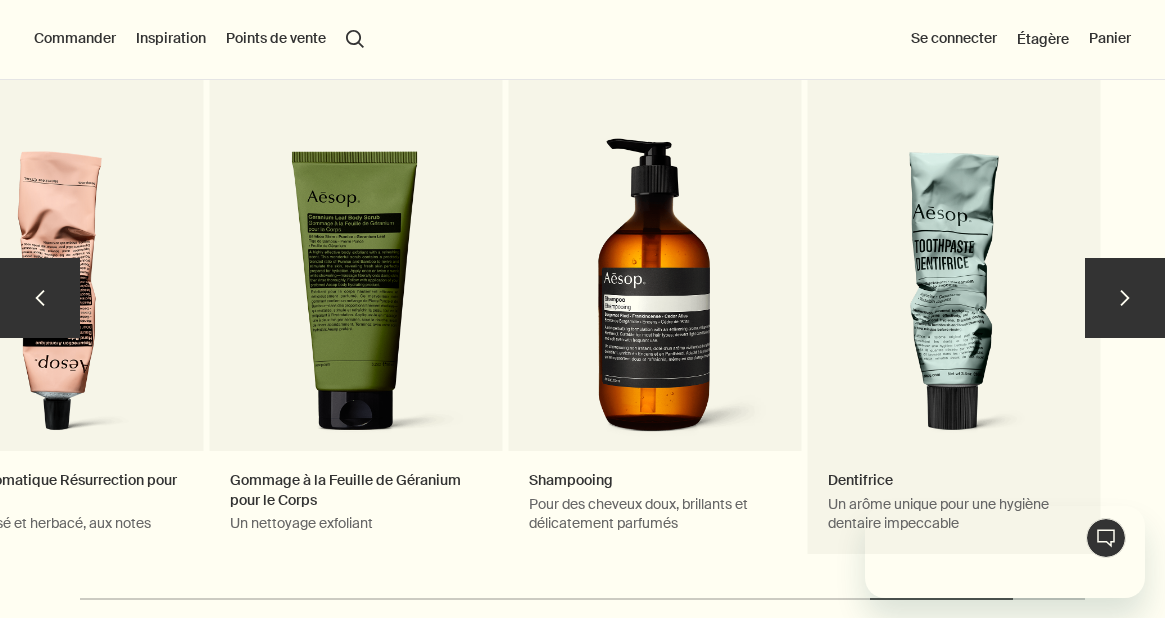scroll, scrollTop: 0, scrollLeft: 0, axis: both 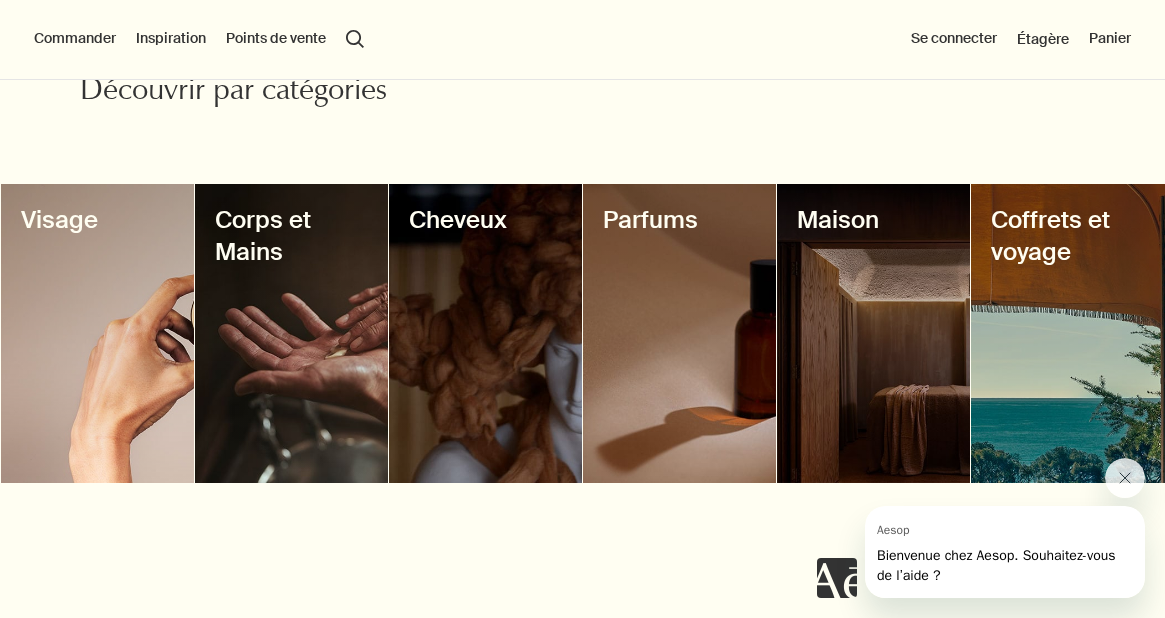 click at bounding box center (97, 333) 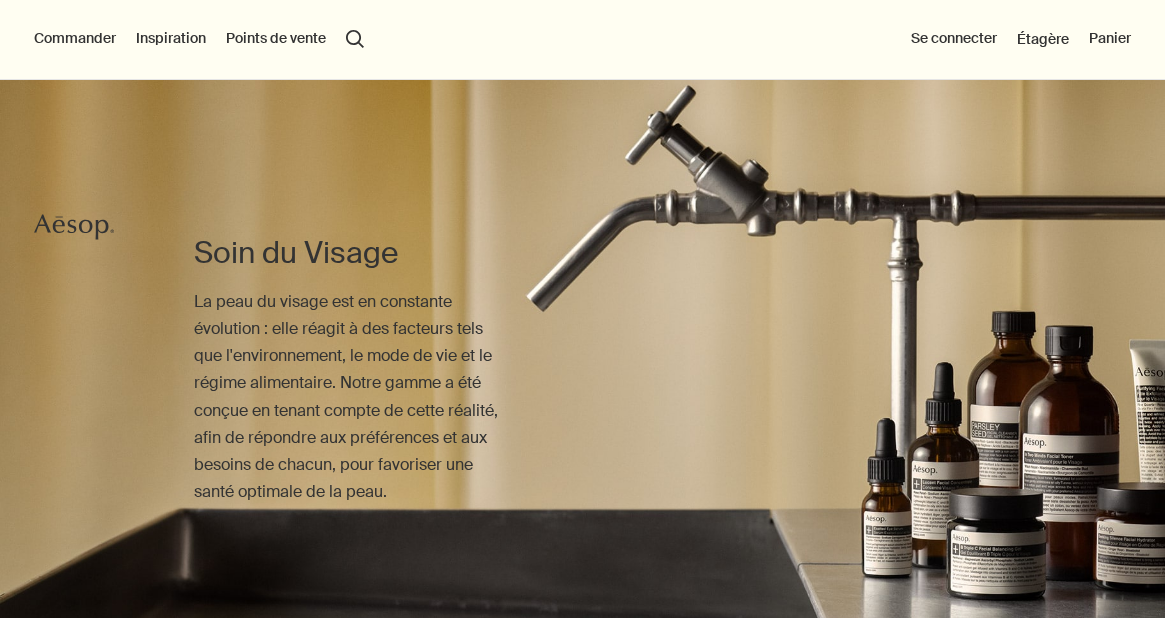 scroll, scrollTop: 797, scrollLeft: 0, axis: vertical 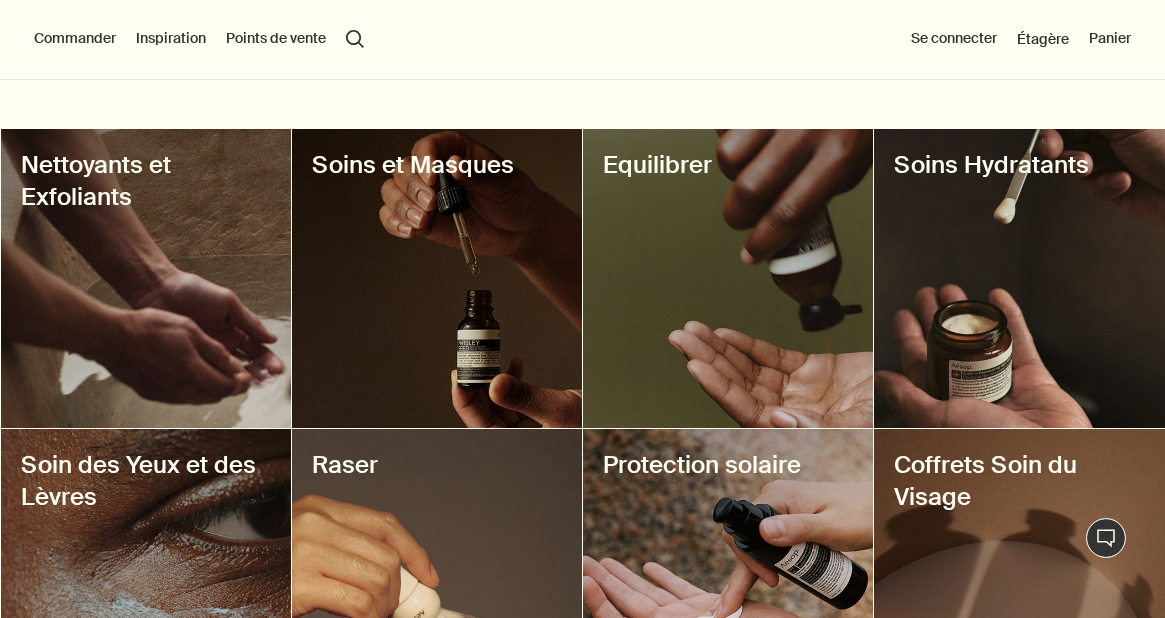 click at bounding box center [1019, 278] 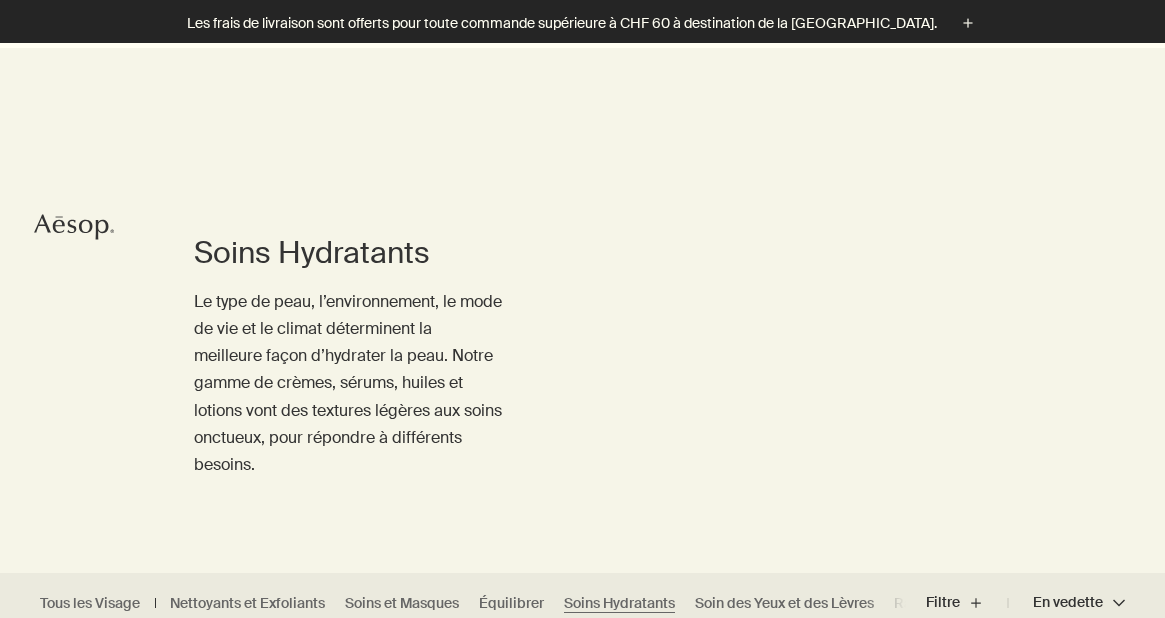 scroll, scrollTop: 281, scrollLeft: 0, axis: vertical 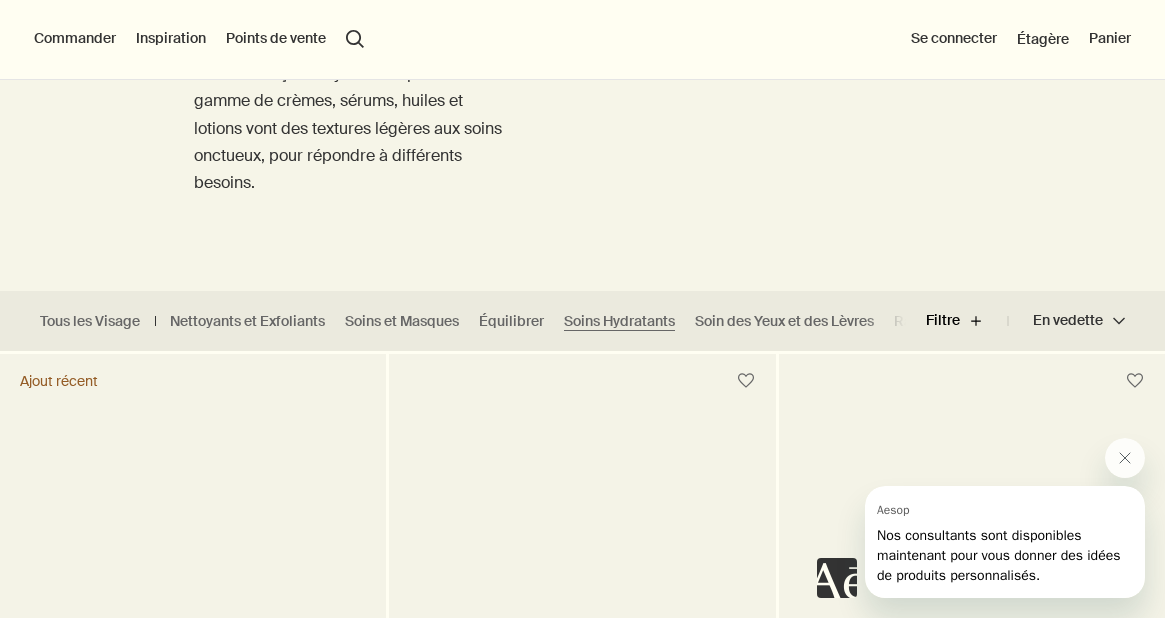 click on "Filtre plus" at bounding box center (967, 321) 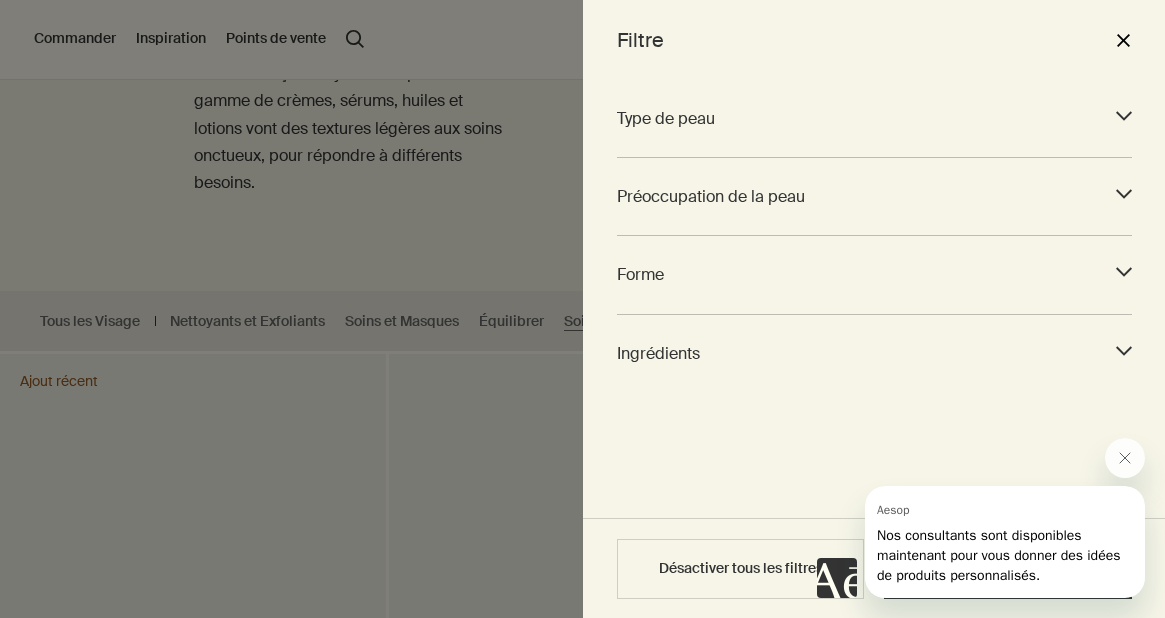 click on "downArrow" 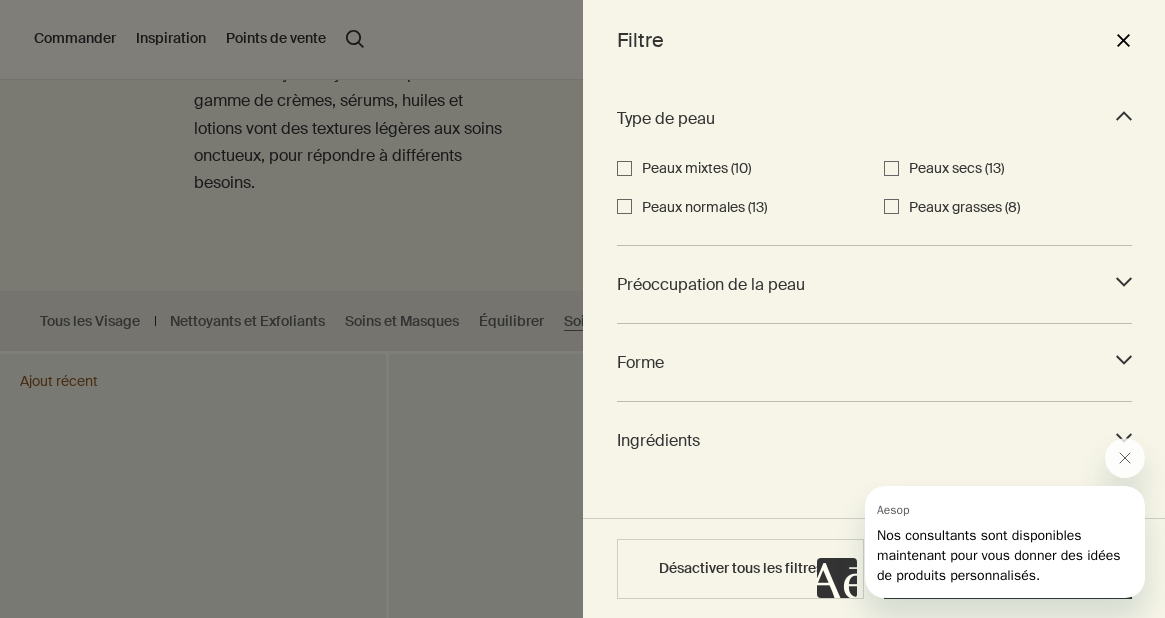 click on "Peaux mixtes (10)" at bounding box center [624, 168] 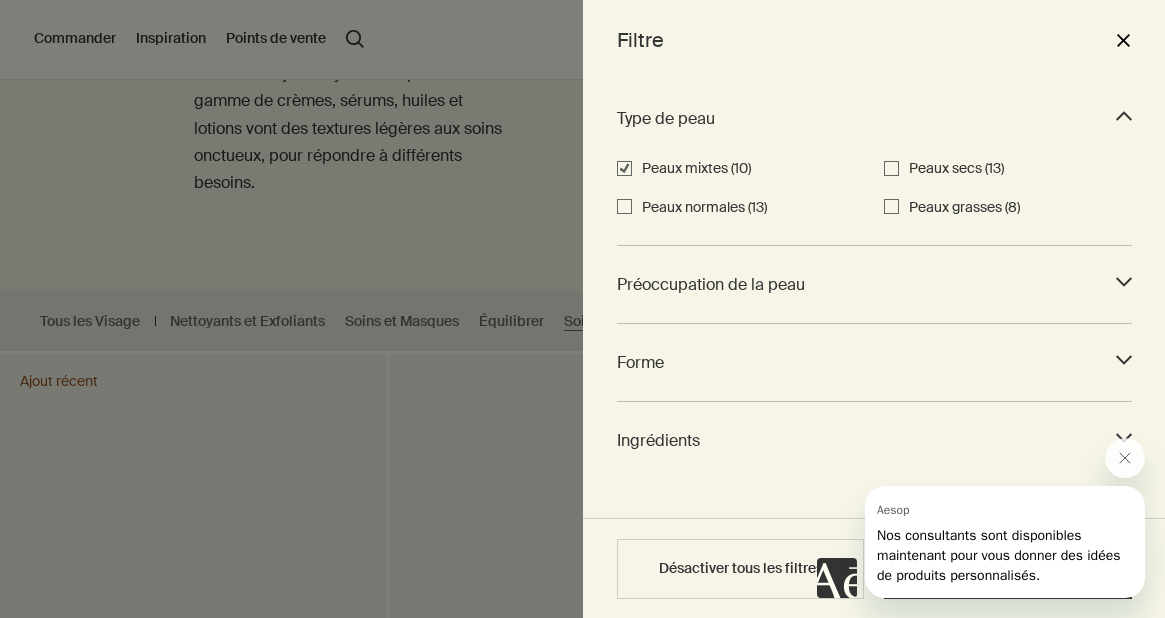 checkbox on "true" 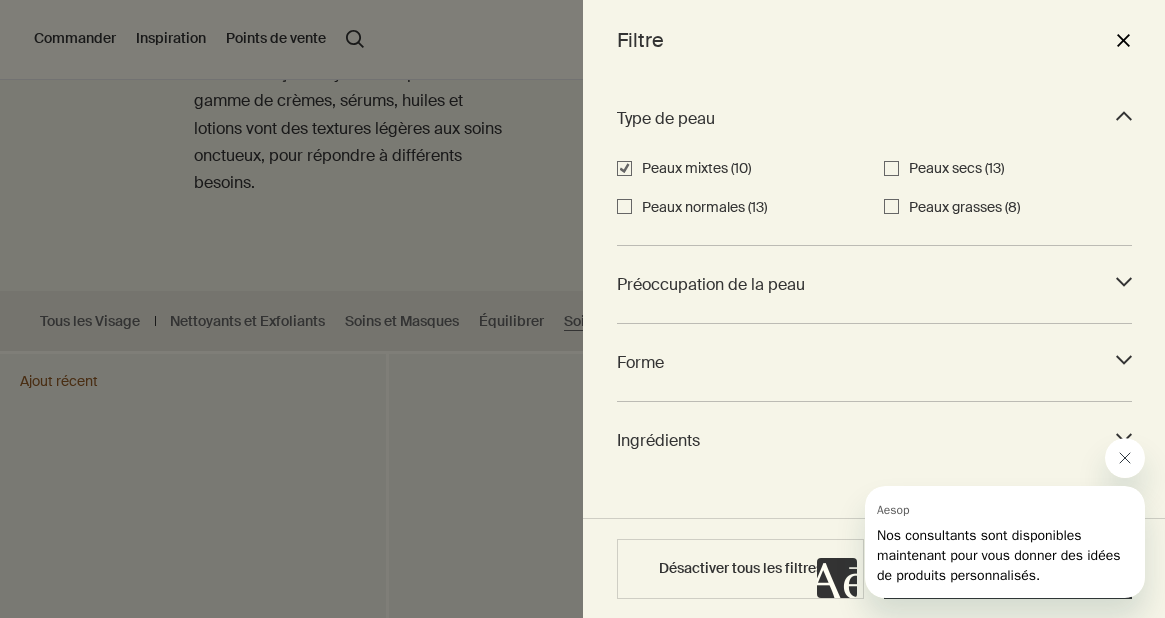 click 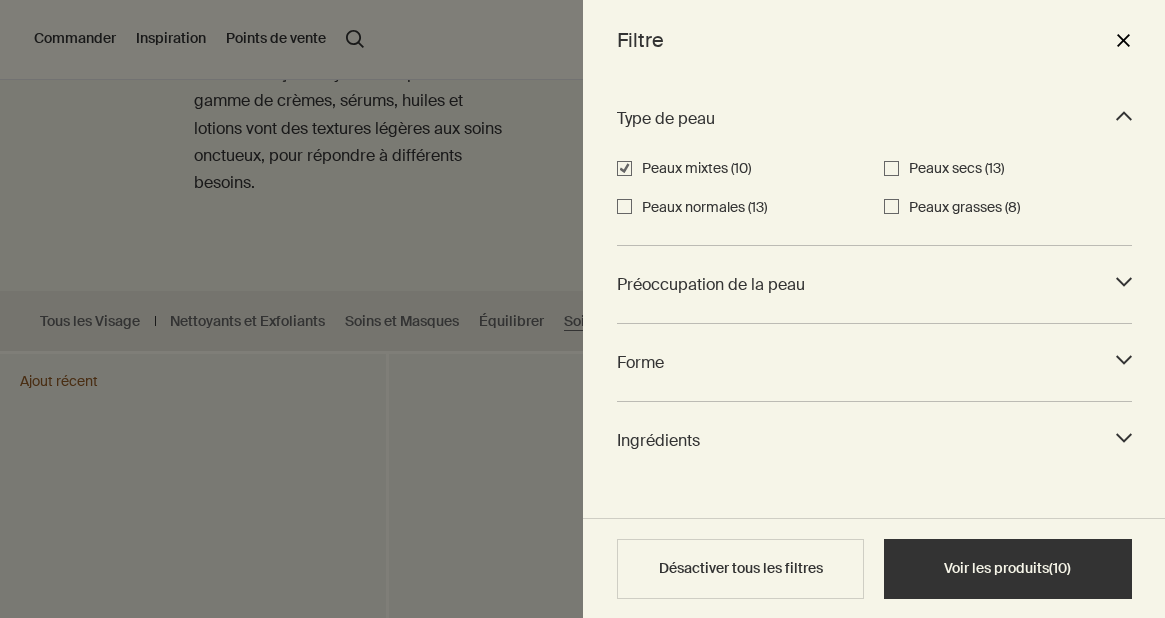click on "Voir les produits   ( 10 )" at bounding box center (1007, 569) 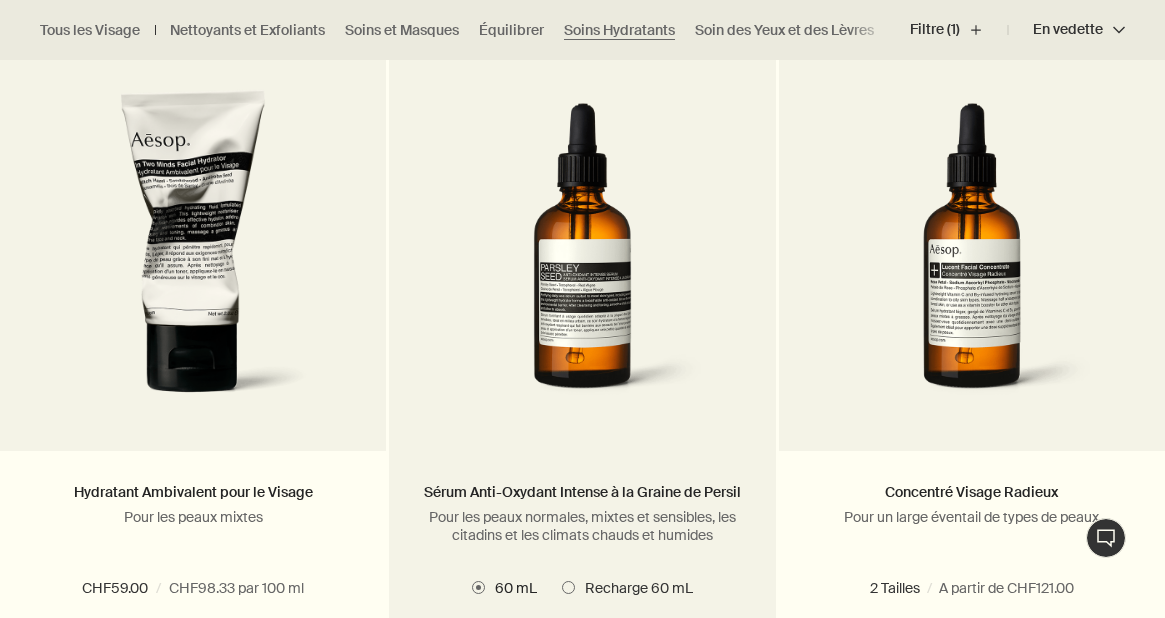scroll, scrollTop: 770, scrollLeft: 0, axis: vertical 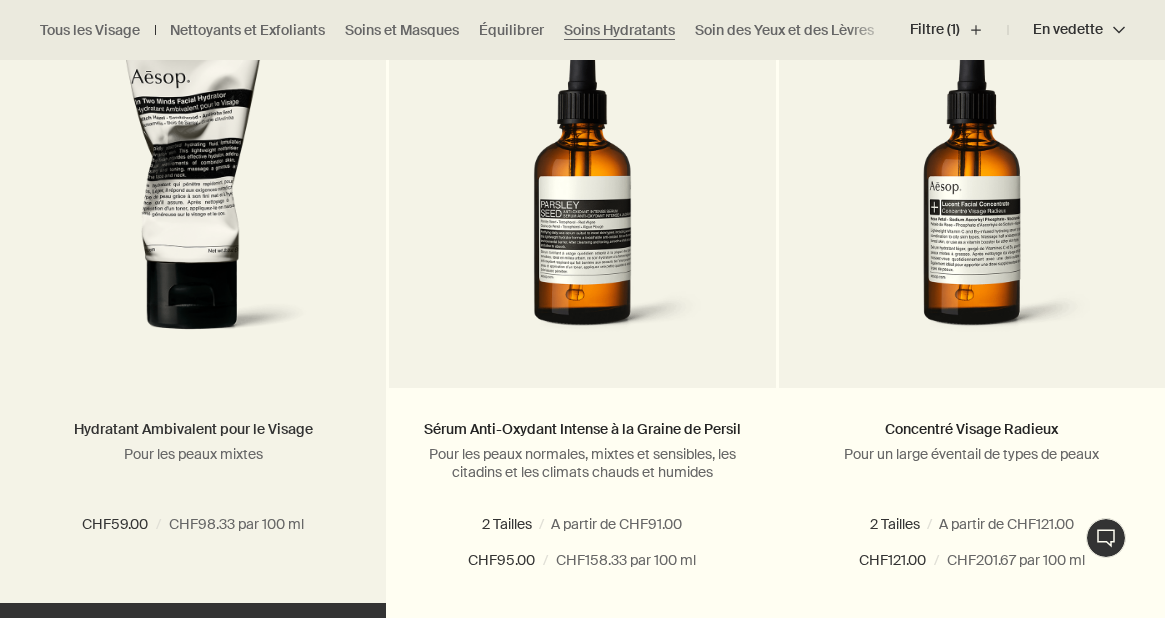 click on "Hydratant Ambivalent pour le Visage" at bounding box center [193, 429] 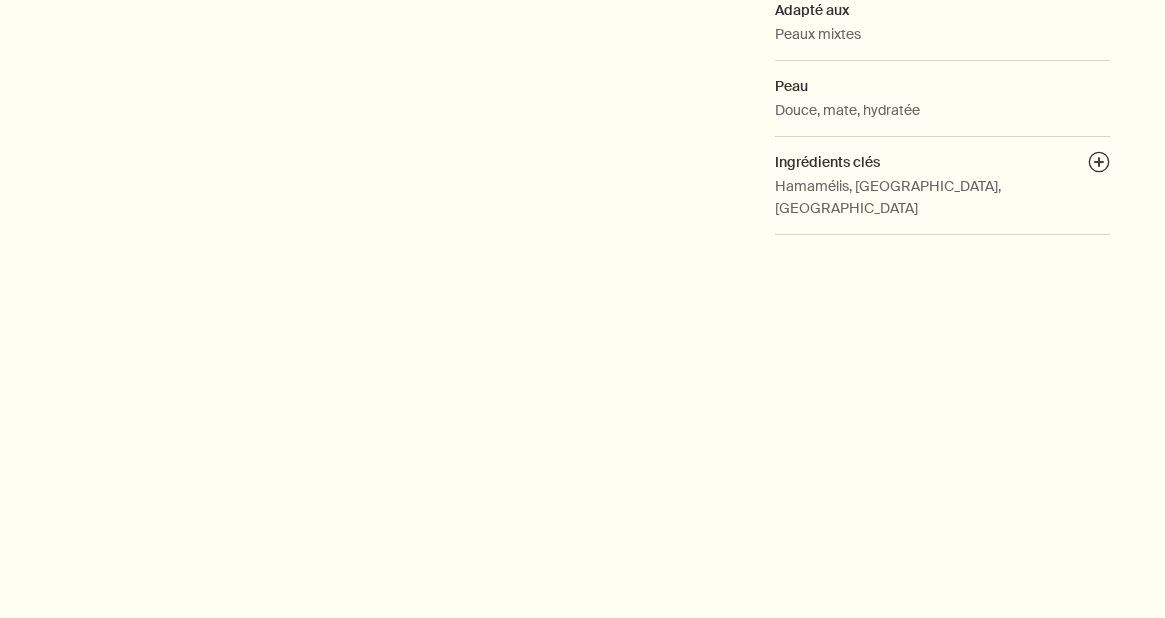 scroll, scrollTop: 0, scrollLeft: 0, axis: both 